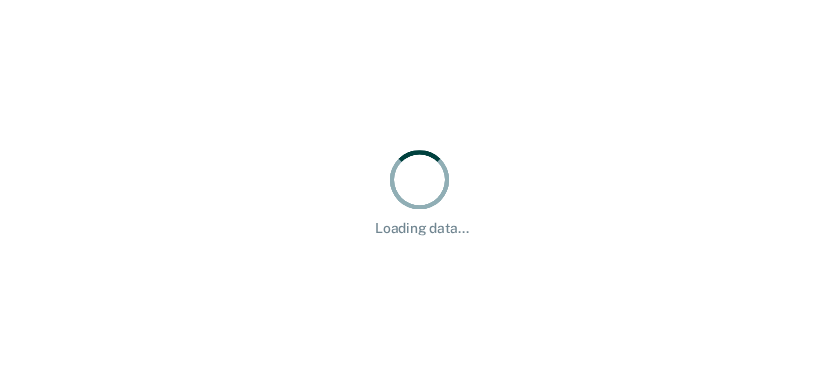 scroll, scrollTop: 0, scrollLeft: 0, axis: both 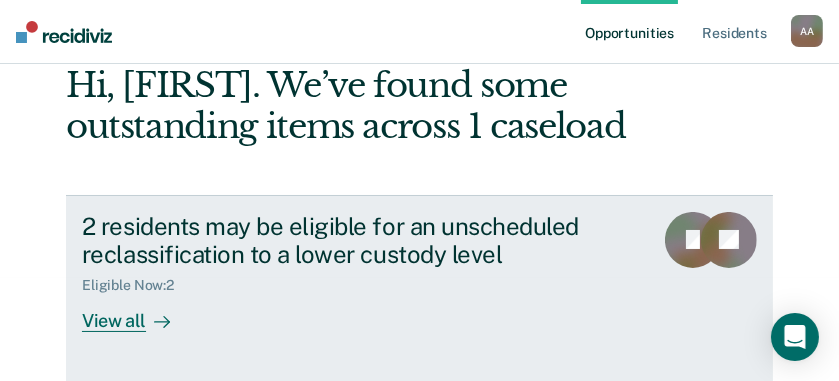 click on "View all" at bounding box center [138, 313] 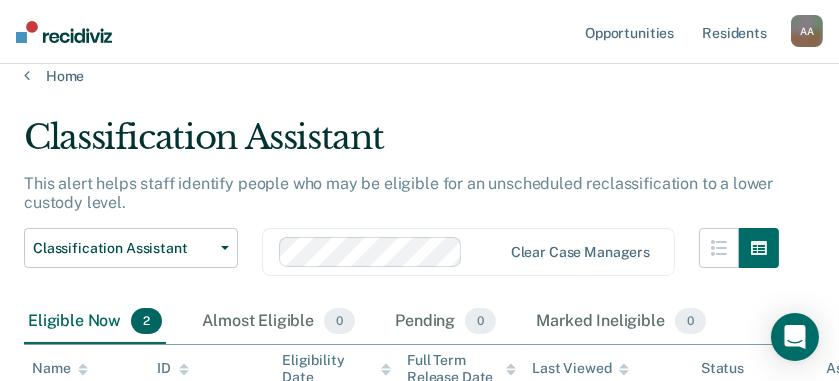 scroll, scrollTop: 0, scrollLeft: 0, axis: both 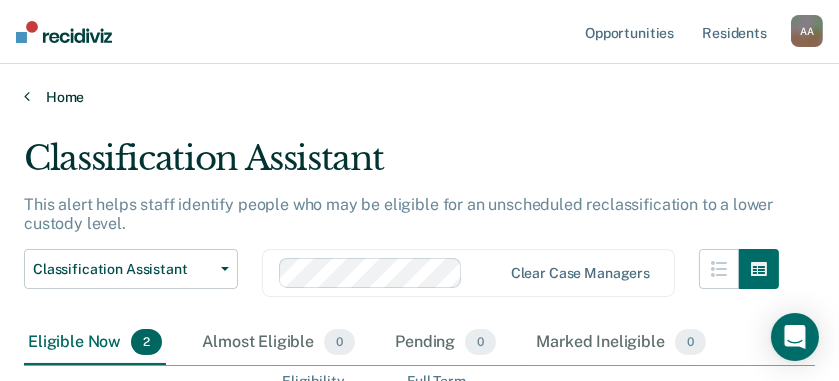 click on "Home" at bounding box center (419, 97) 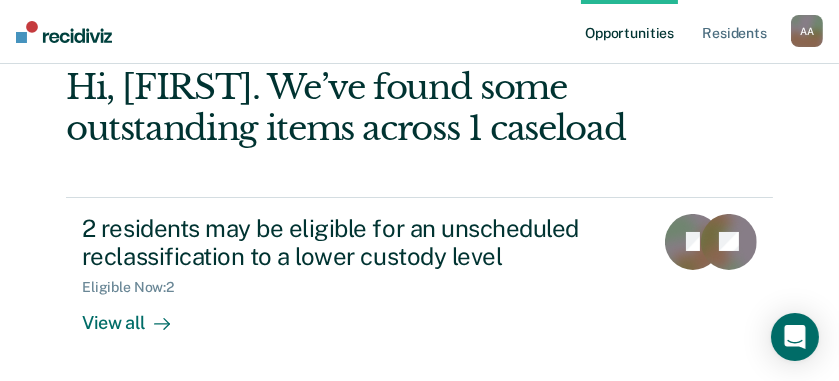 scroll, scrollTop: 183, scrollLeft: 0, axis: vertical 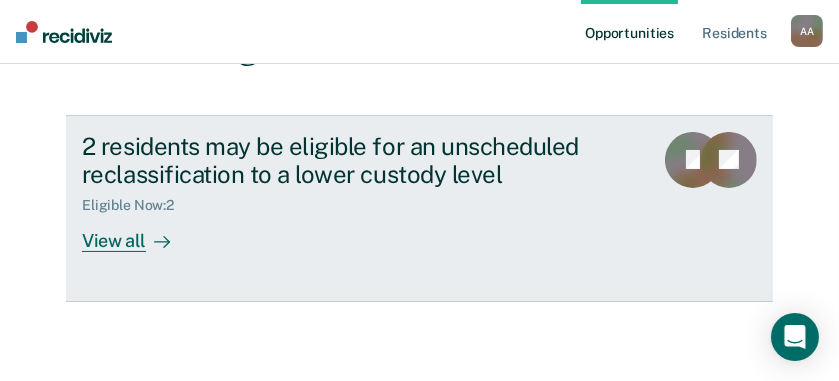 click on "View all" at bounding box center [138, 233] 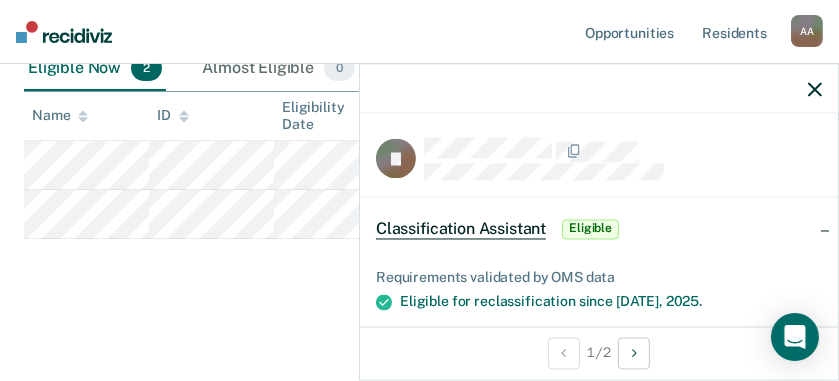 scroll, scrollTop: 74, scrollLeft: 0, axis: vertical 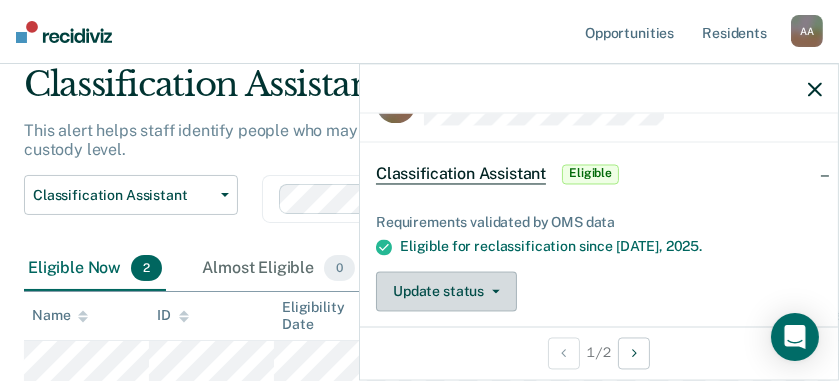 click on "Update status" at bounding box center [446, 292] 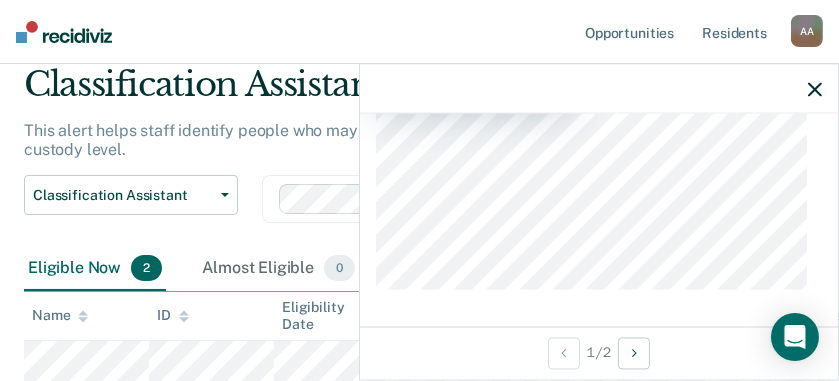 scroll, scrollTop: 155, scrollLeft: 0, axis: vertical 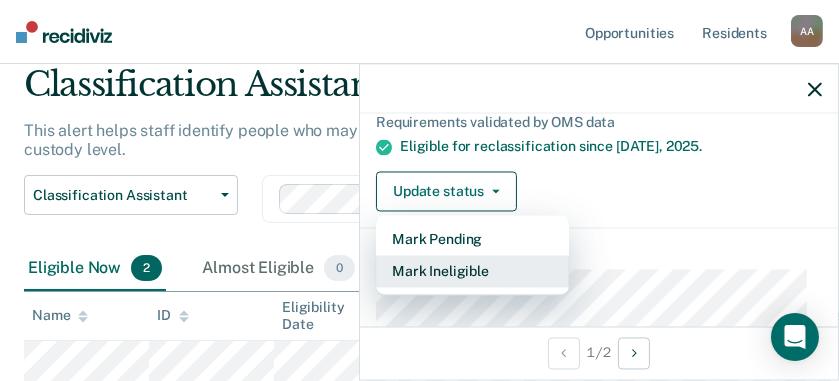 click on "Mark Ineligible" at bounding box center (472, 272) 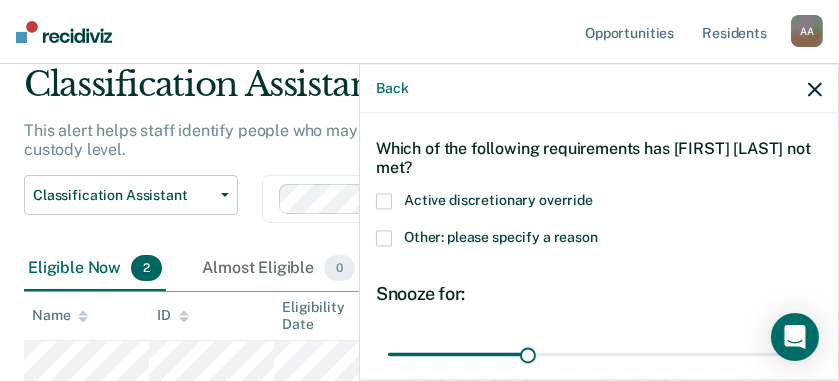 scroll, scrollTop: 0, scrollLeft: 0, axis: both 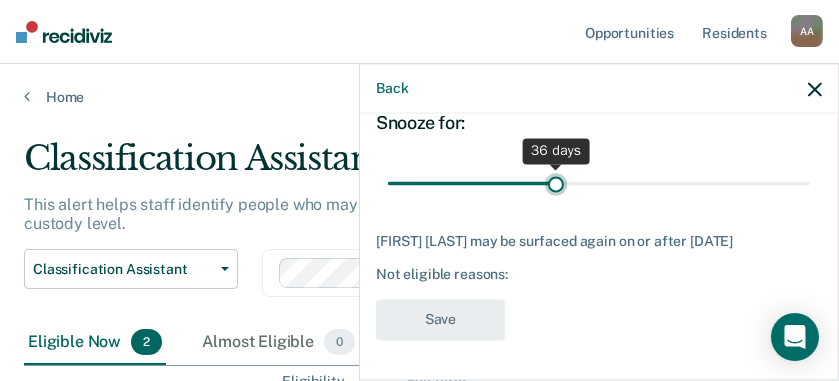 drag, startPoint x: 520, startPoint y: 170, endPoint x: 549, endPoint y: 173, distance: 29.15476 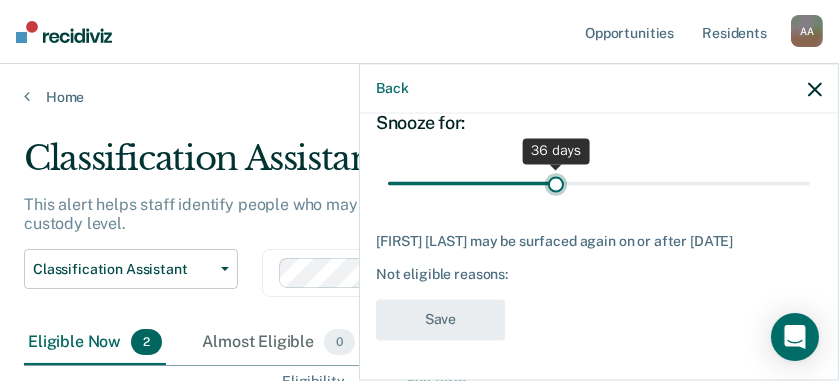 type on "36" 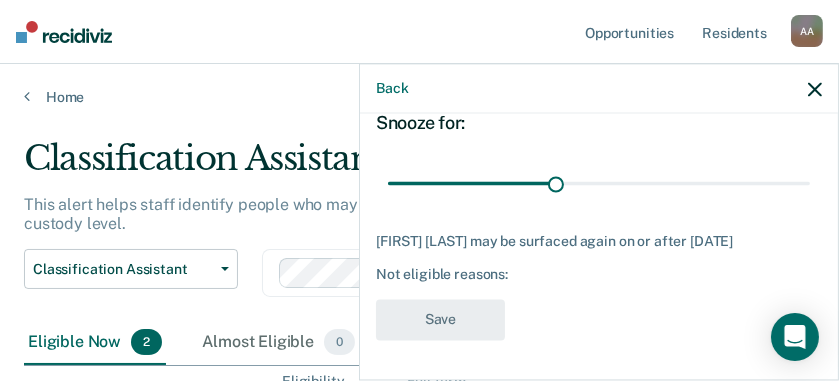 click on "Eligible Now 2" at bounding box center [95, 343] 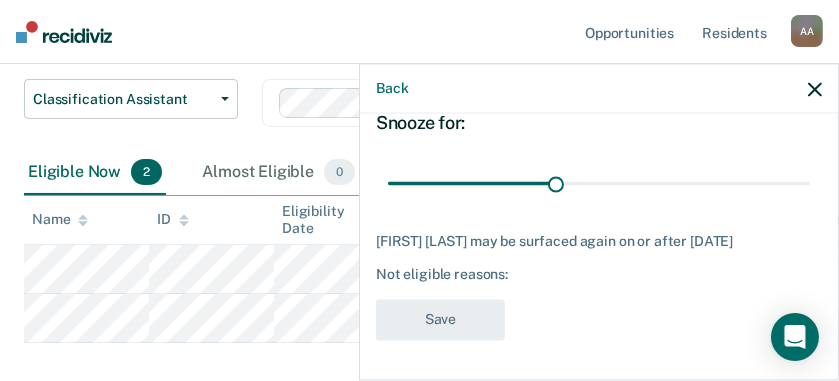 scroll, scrollTop: 200, scrollLeft: 0, axis: vertical 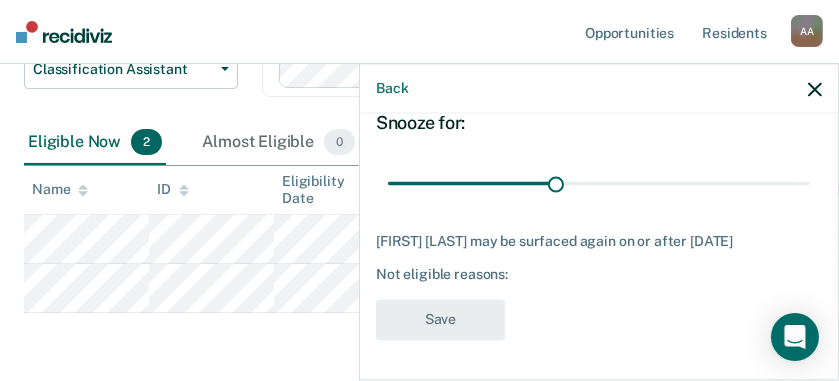 click 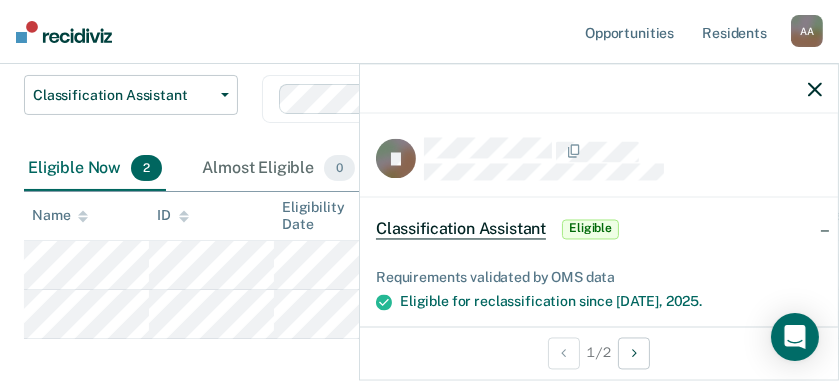scroll, scrollTop: 74, scrollLeft: 0, axis: vertical 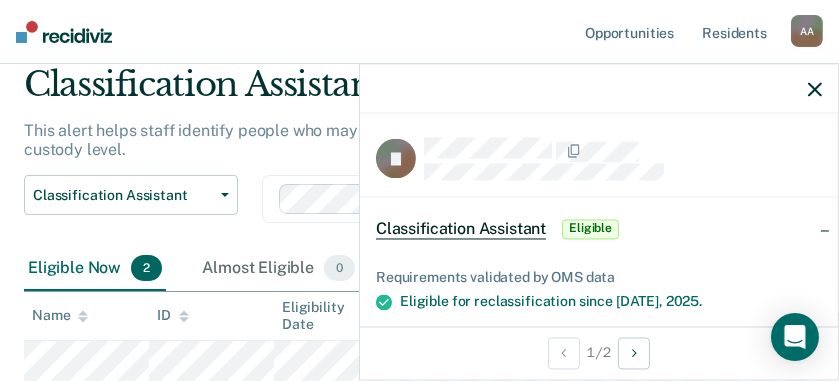 click 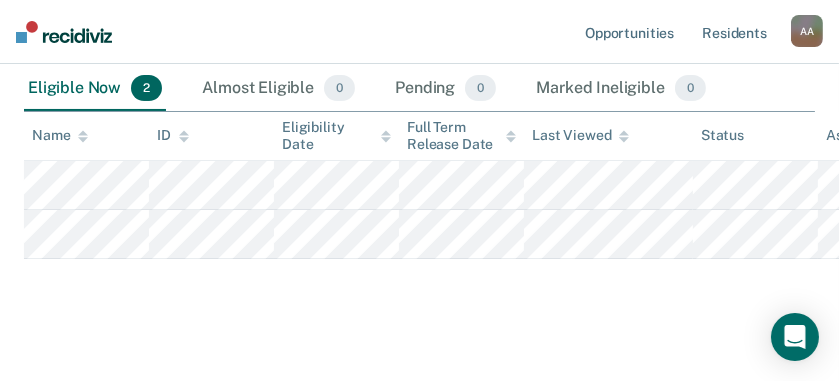 scroll, scrollTop: 274, scrollLeft: 0, axis: vertical 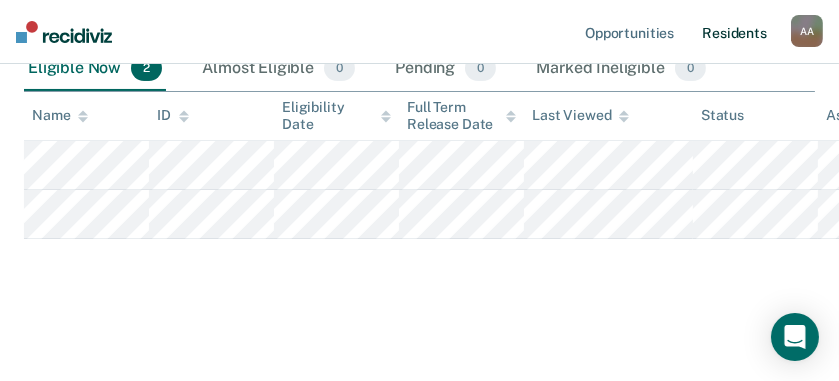 click on "Resident s" at bounding box center (734, 32) 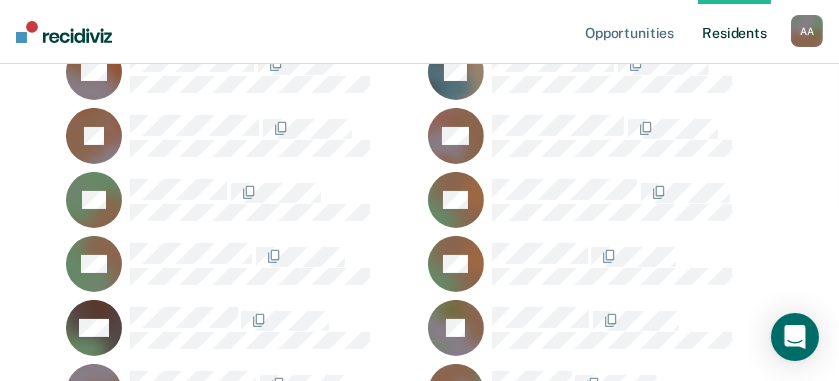 scroll, scrollTop: 0, scrollLeft: 0, axis: both 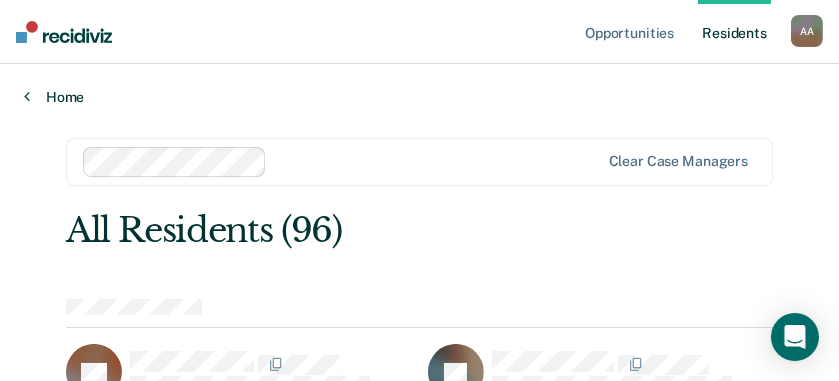 click on "Home" at bounding box center [419, 97] 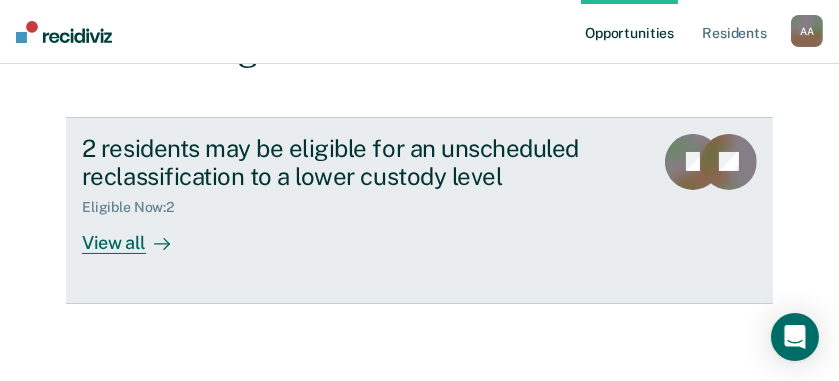 scroll, scrollTop: 183, scrollLeft: 0, axis: vertical 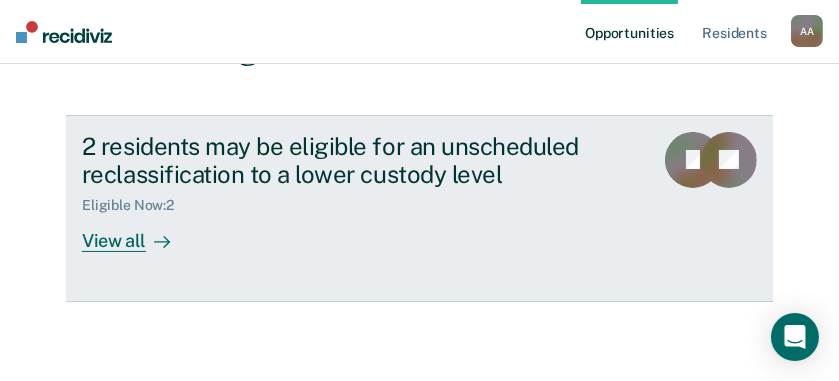 click on "View all" at bounding box center [138, 233] 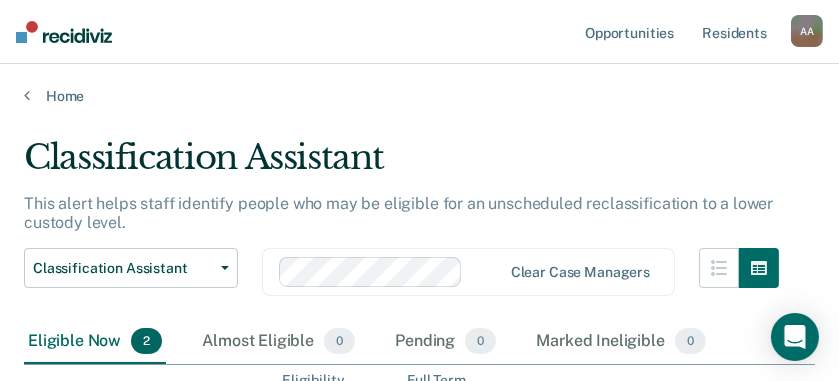 scroll, scrollTop: 0, scrollLeft: 0, axis: both 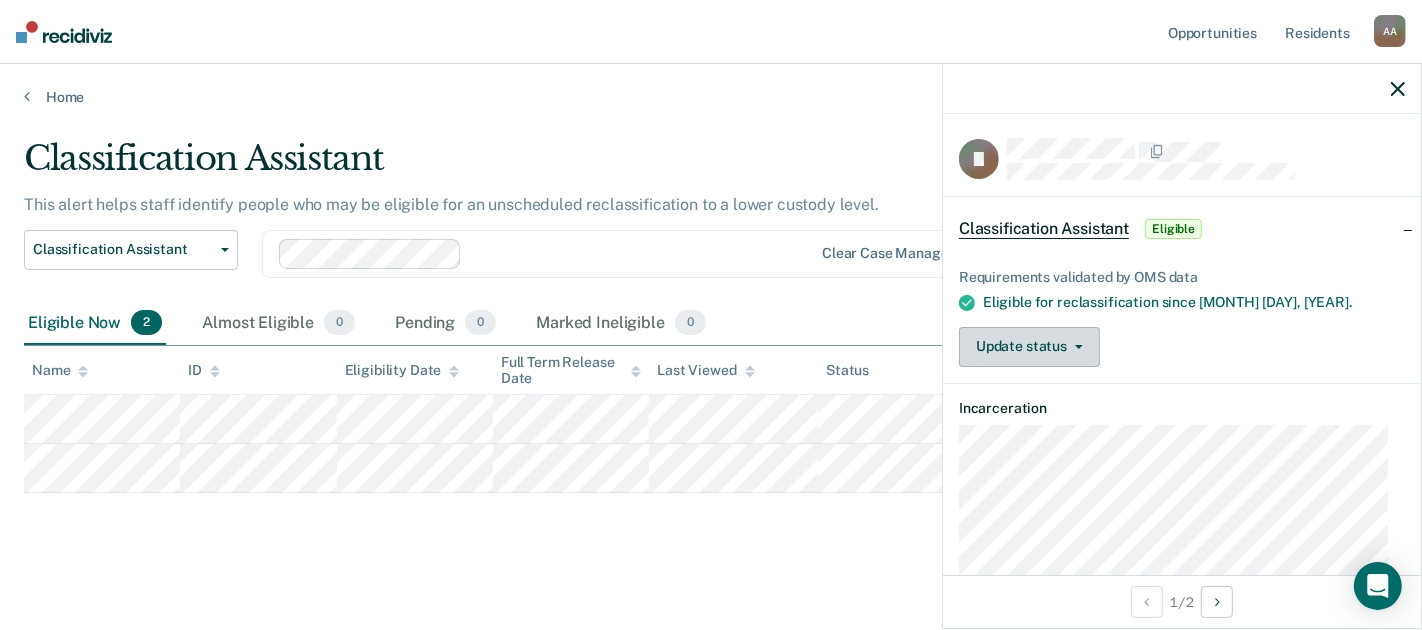 click at bounding box center (1075, 347) 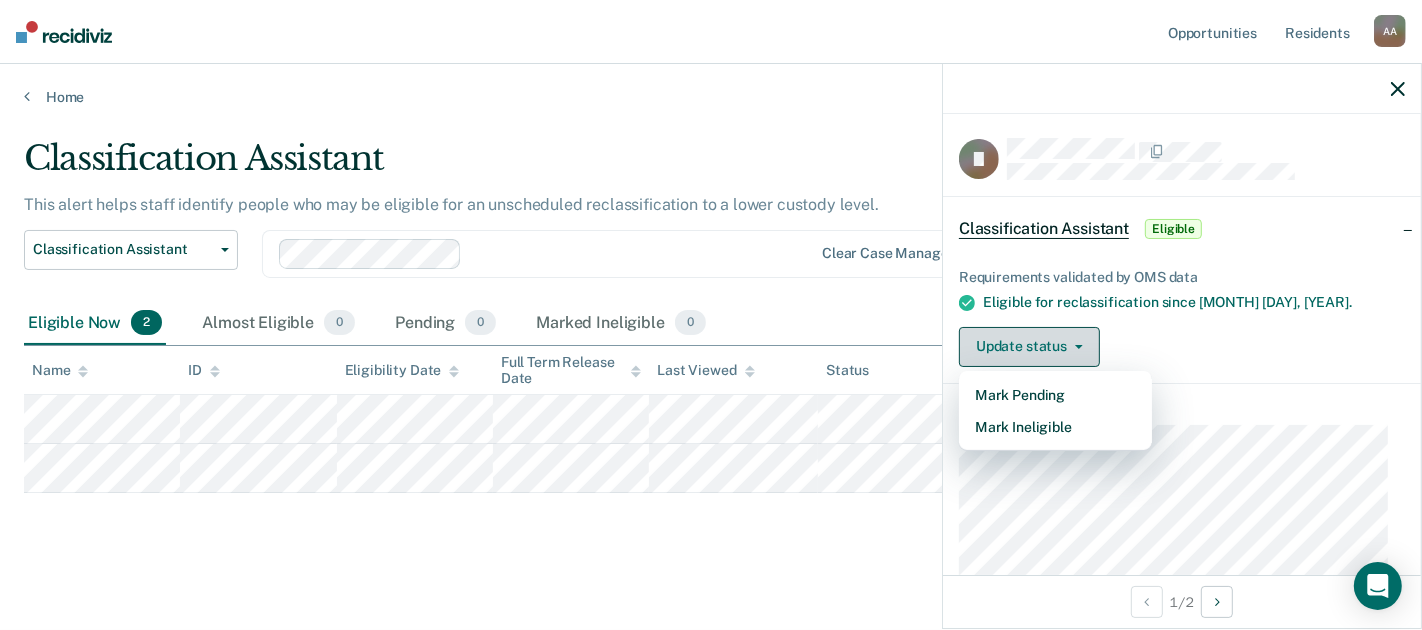 click at bounding box center [1075, 347] 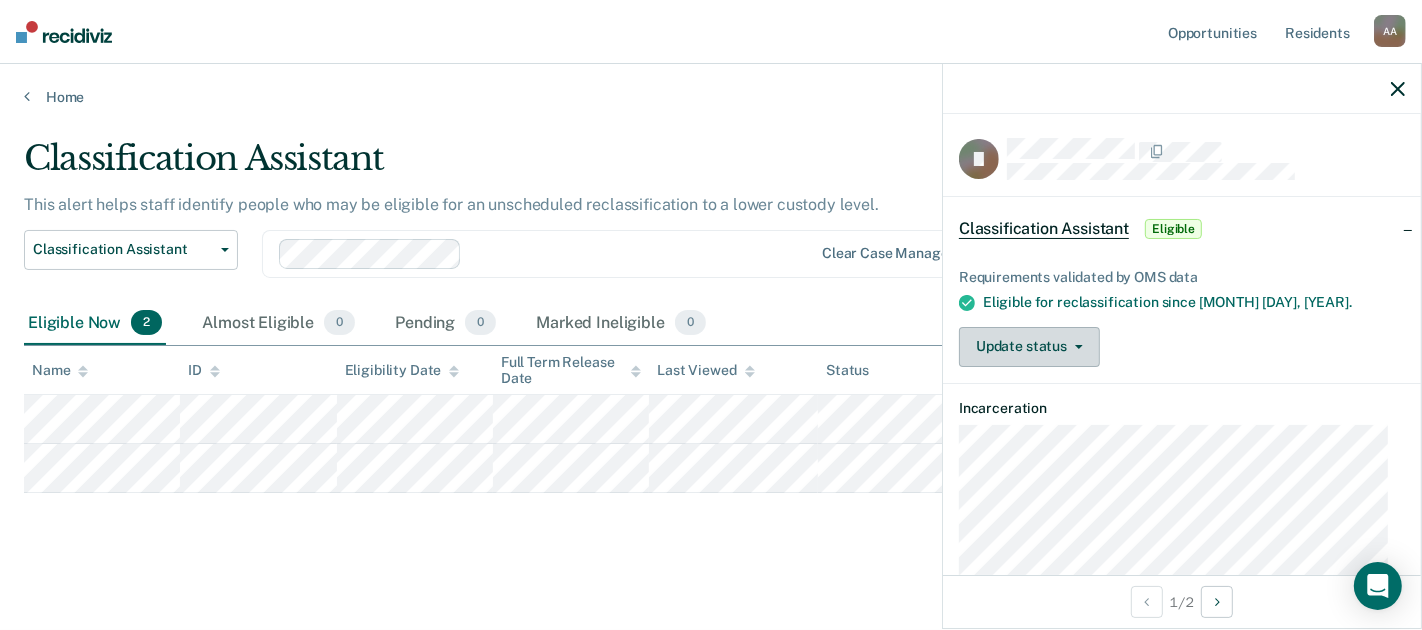 click on "Update status" at bounding box center [1029, 347] 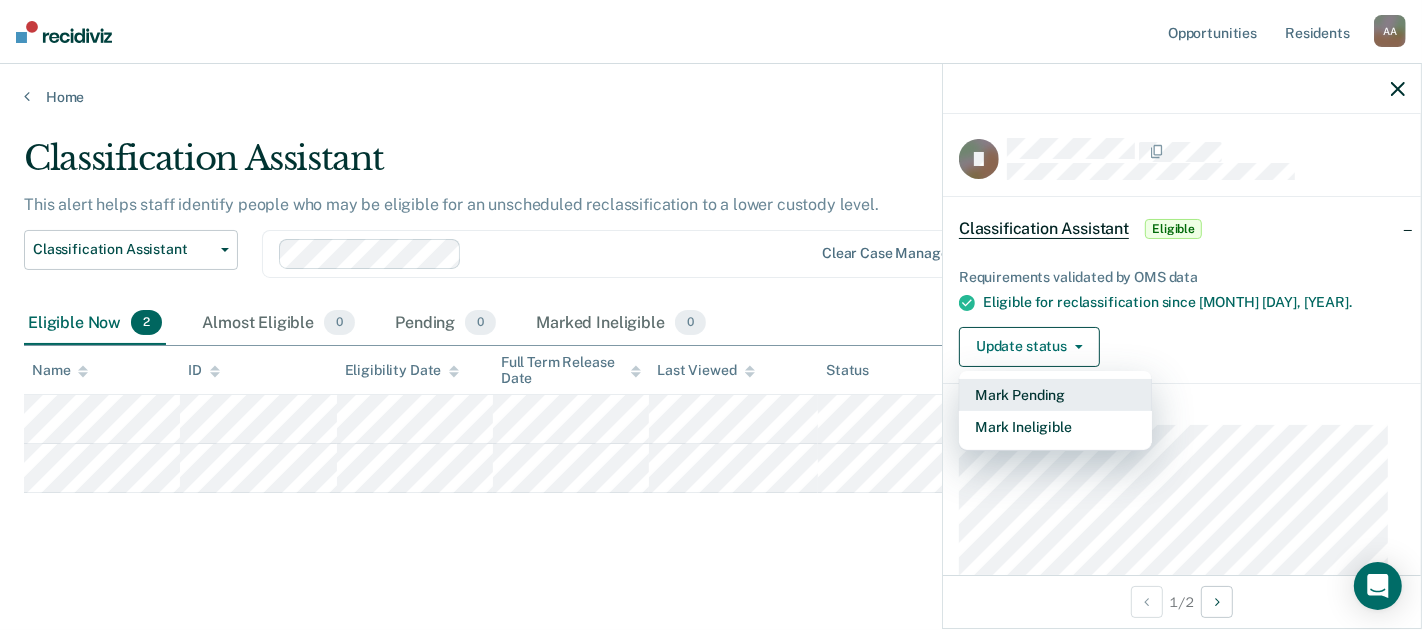 click on "Mark Pending" at bounding box center (1055, 395) 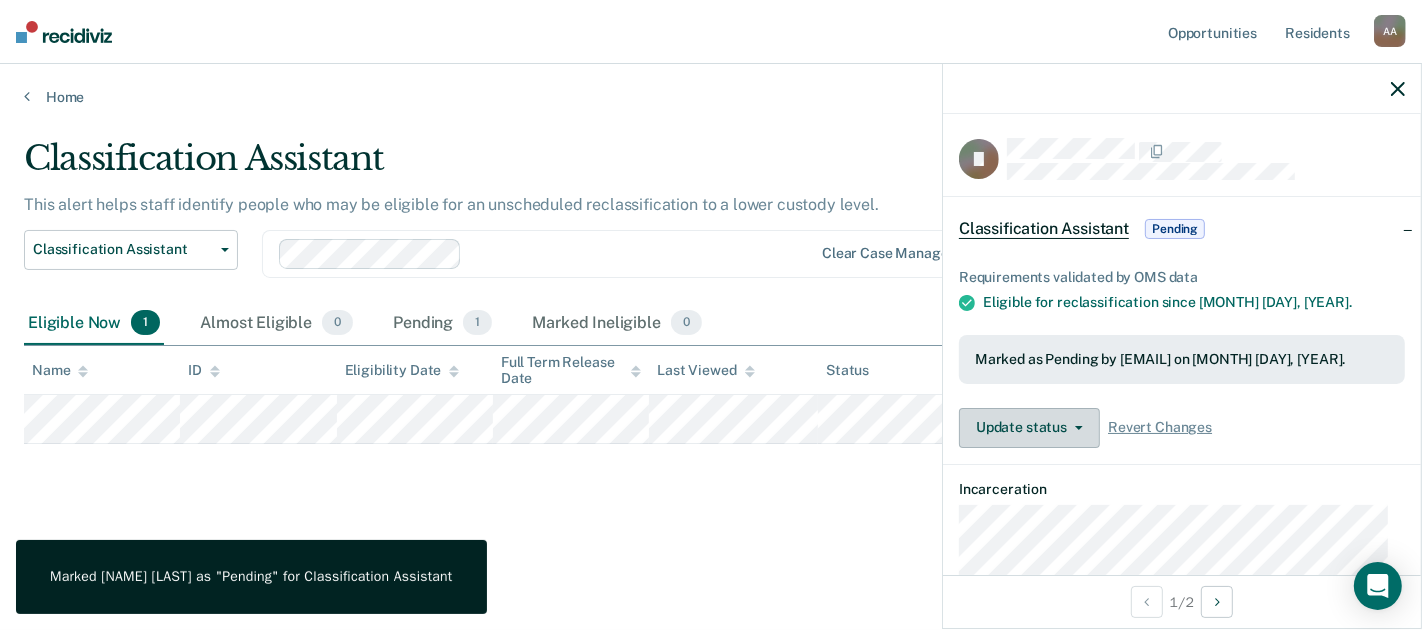 scroll, scrollTop: 111, scrollLeft: 0, axis: vertical 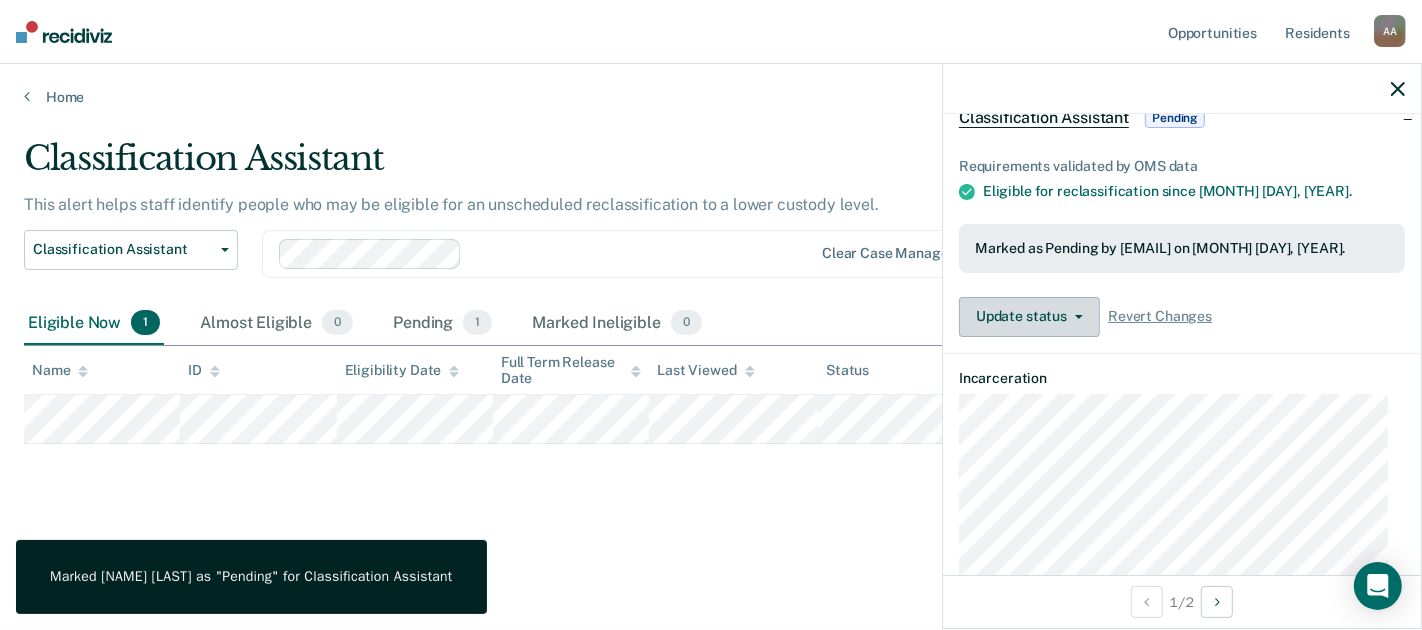 click on "Update status" at bounding box center [1029, 317] 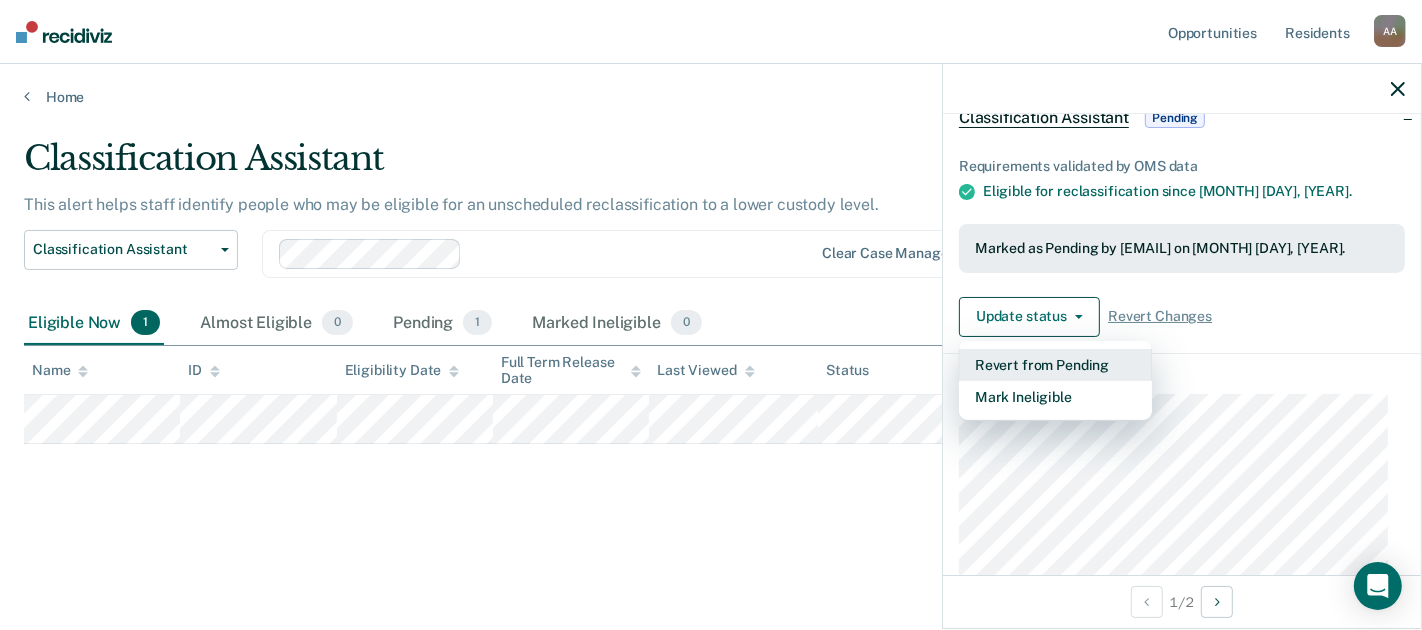 click on "Revert from Pending" at bounding box center (1055, 365) 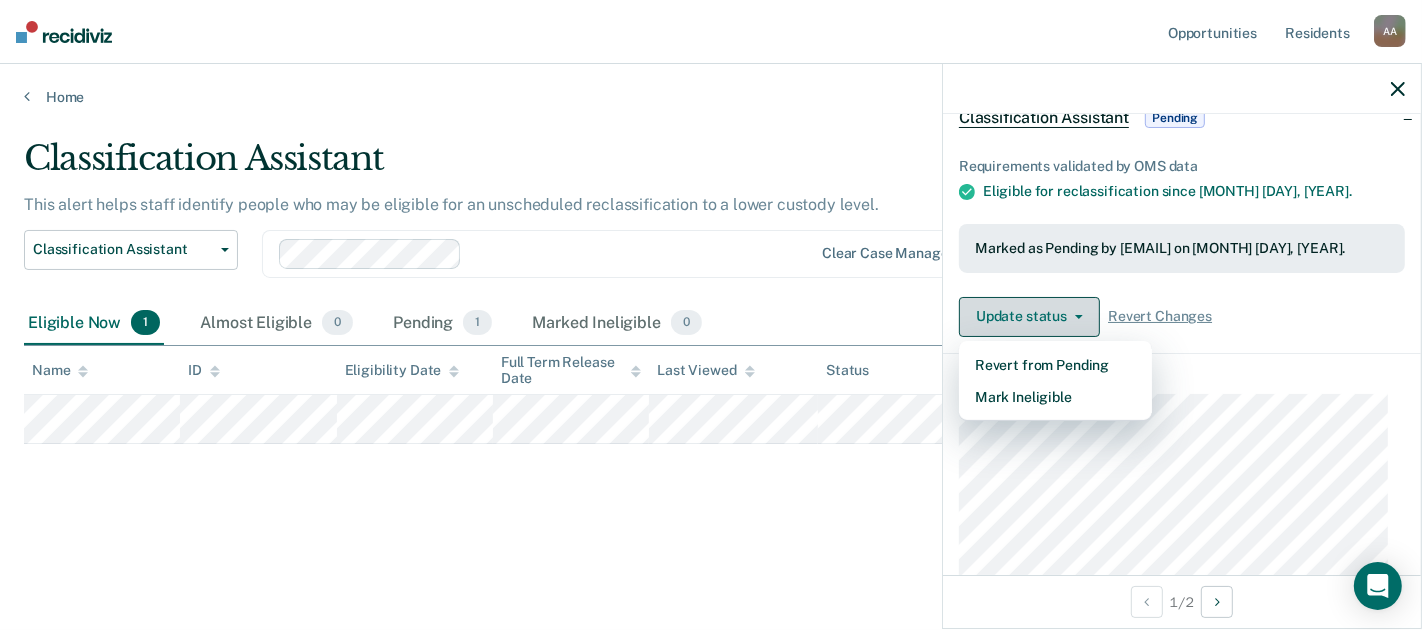 scroll, scrollTop: 105, scrollLeft: 0, axis: vertical 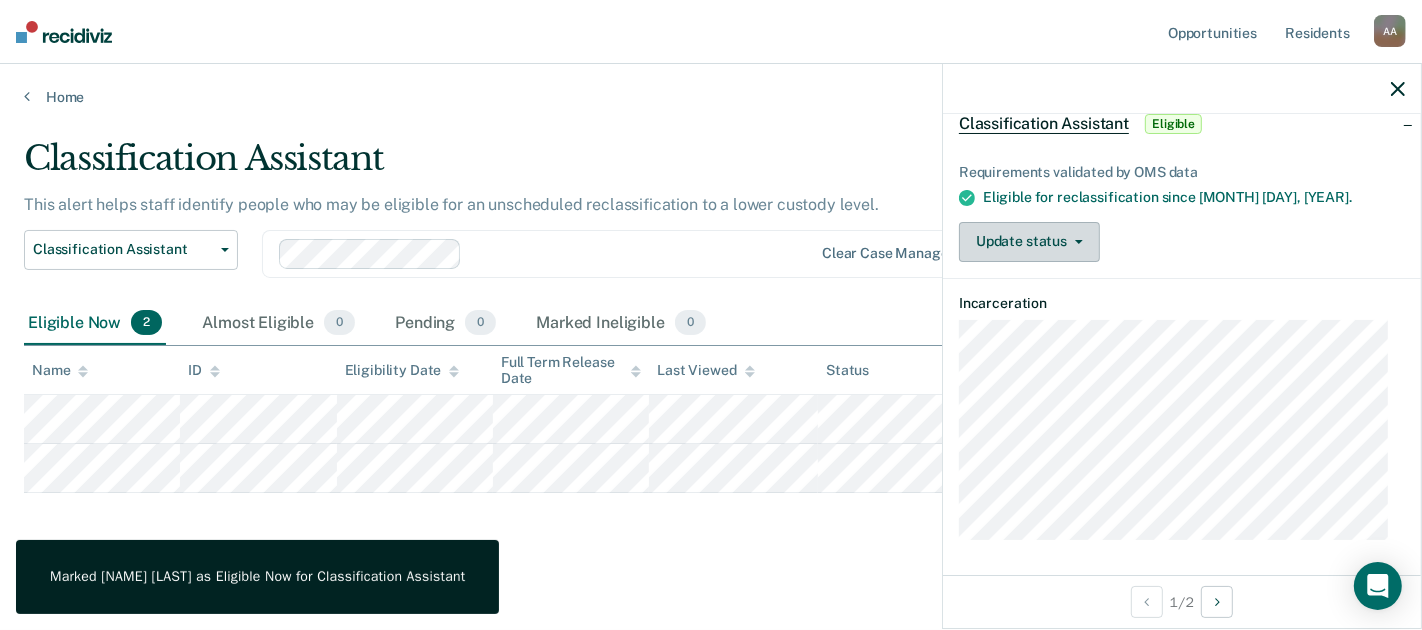 click 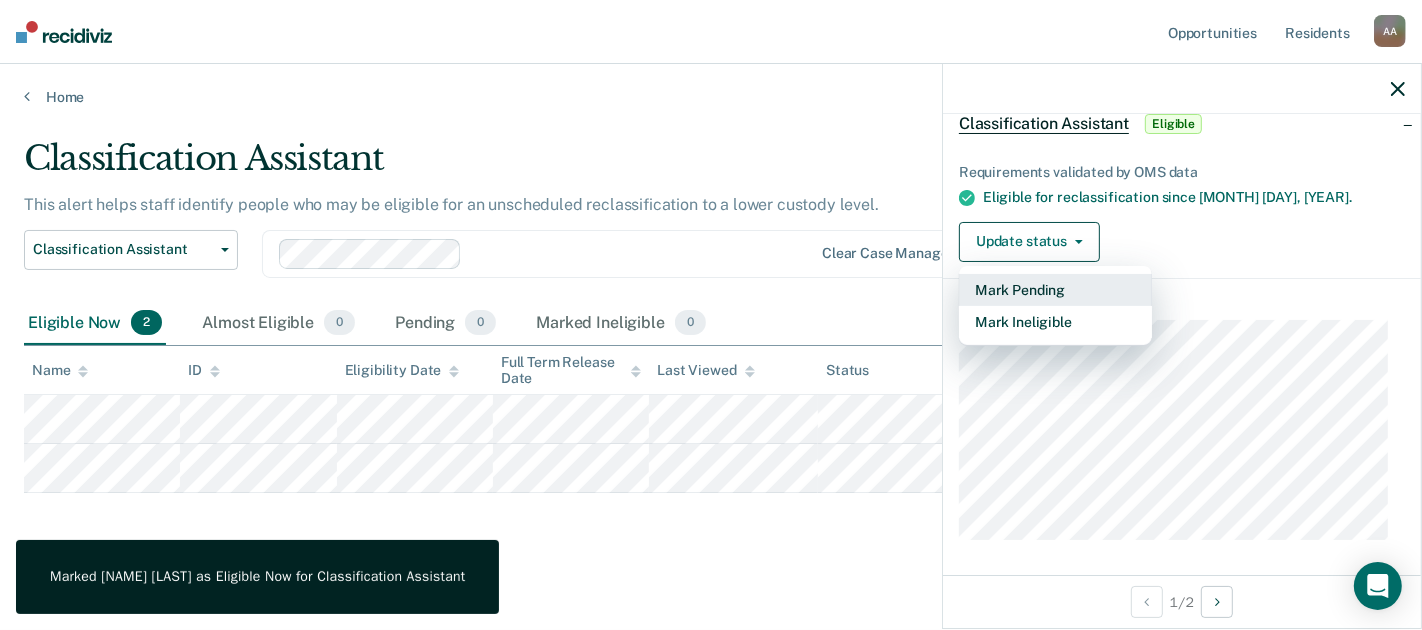 click on "Mark Pending" at bounding box center (1055, 290) 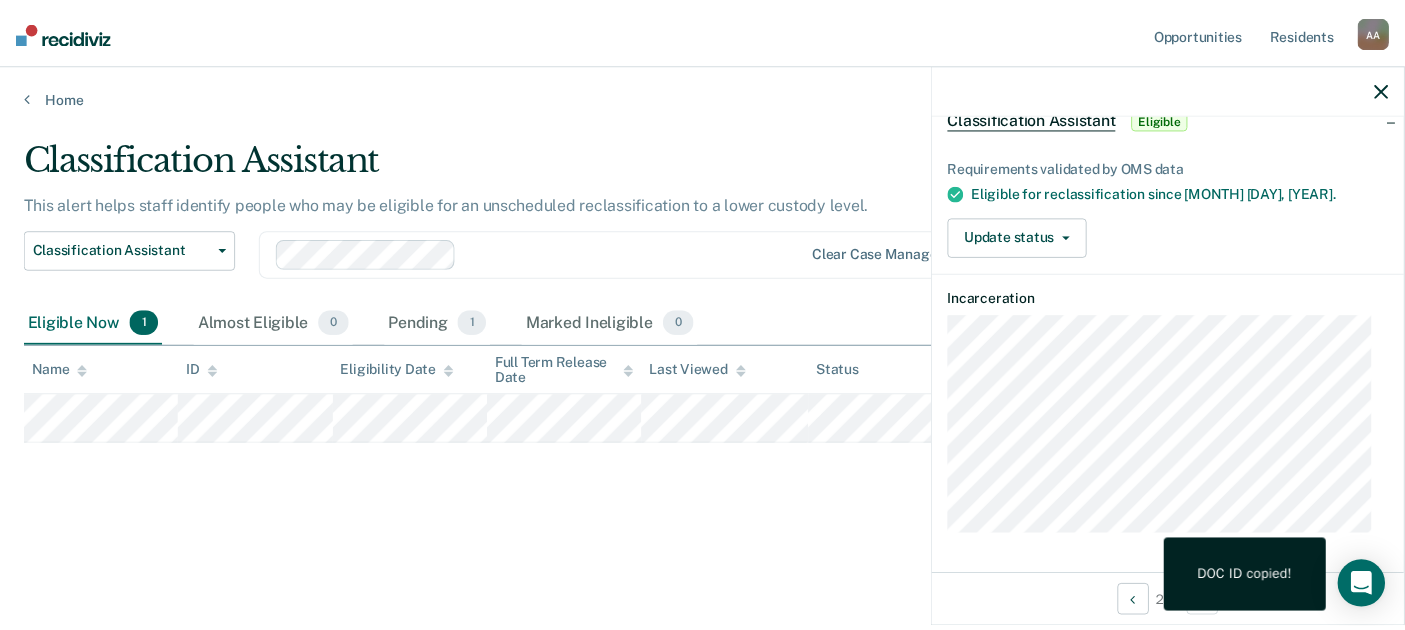 scroll, scrollTop: 105, scrollLeft: 0, axis: vertical 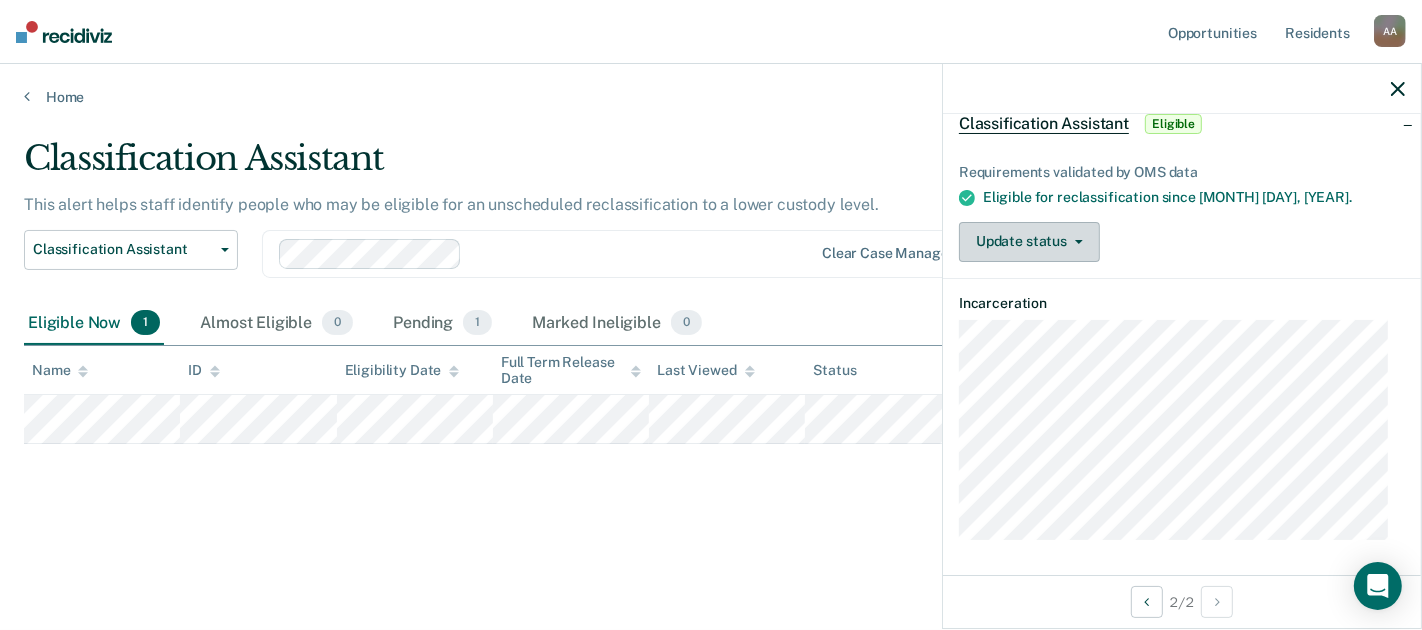 click 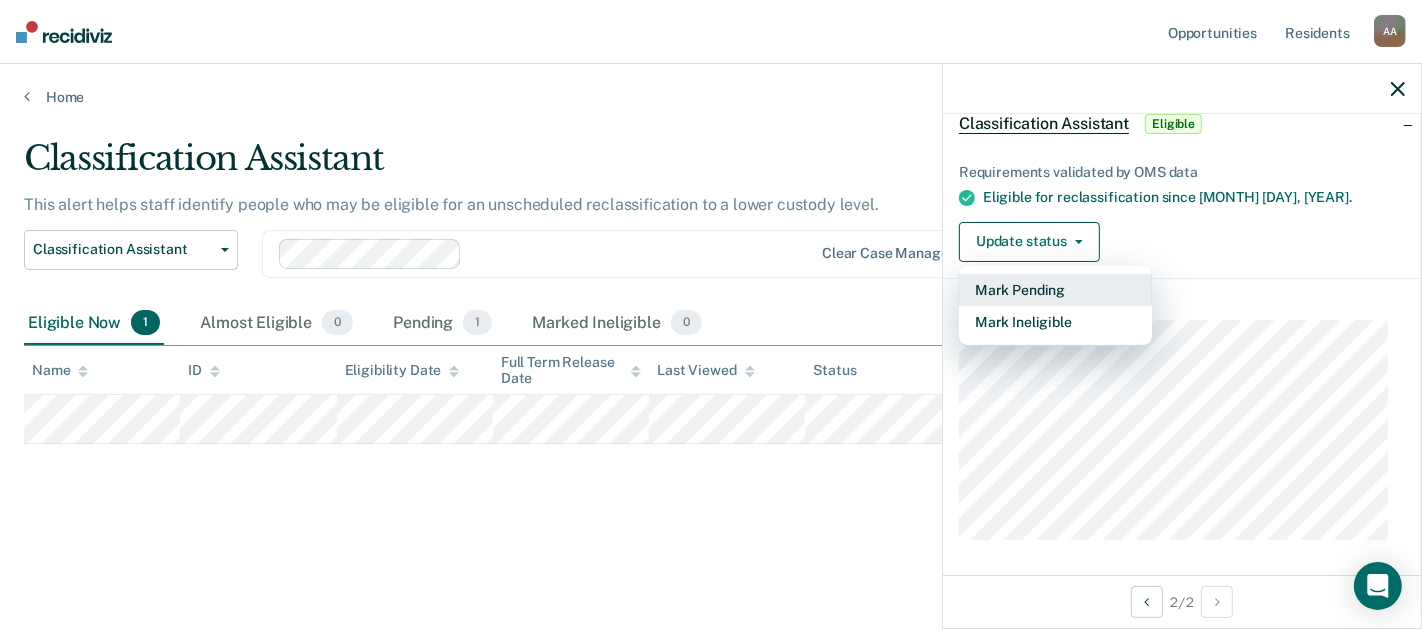 click on "Mark Pending" at bounding box center [1055, 290] 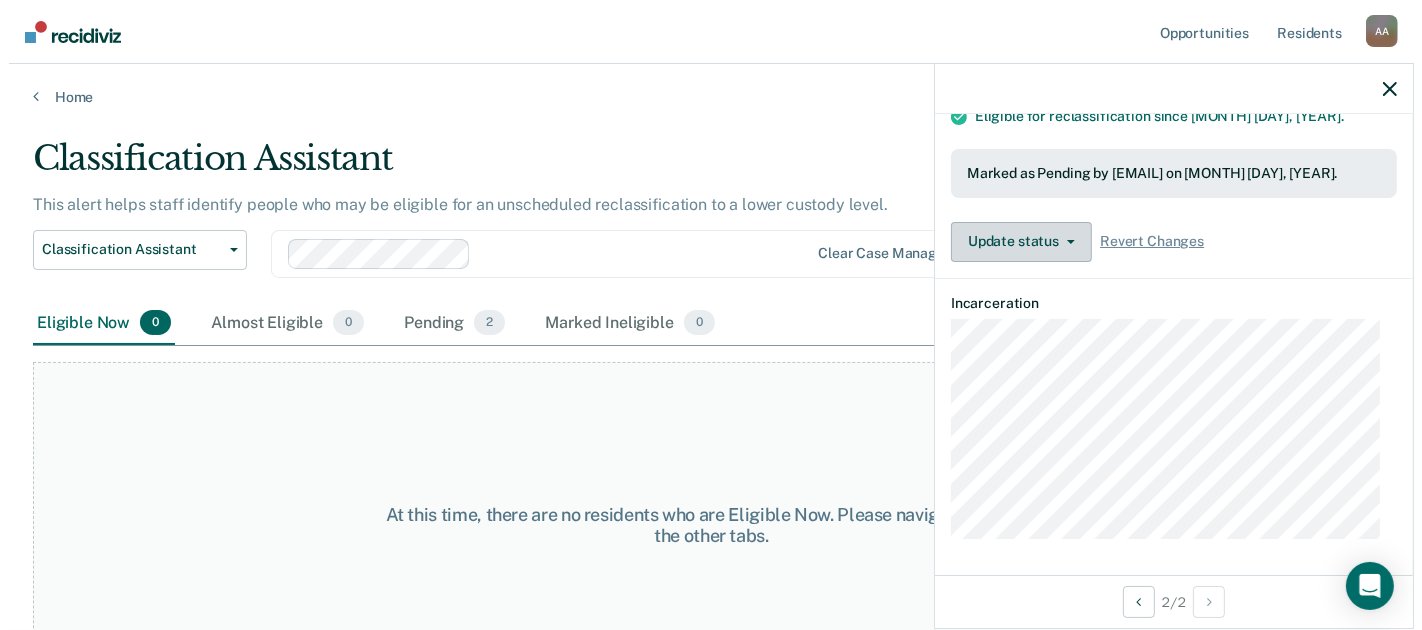 scroll, scrollTop: 203, scrollLeft: 0, axis: vertical 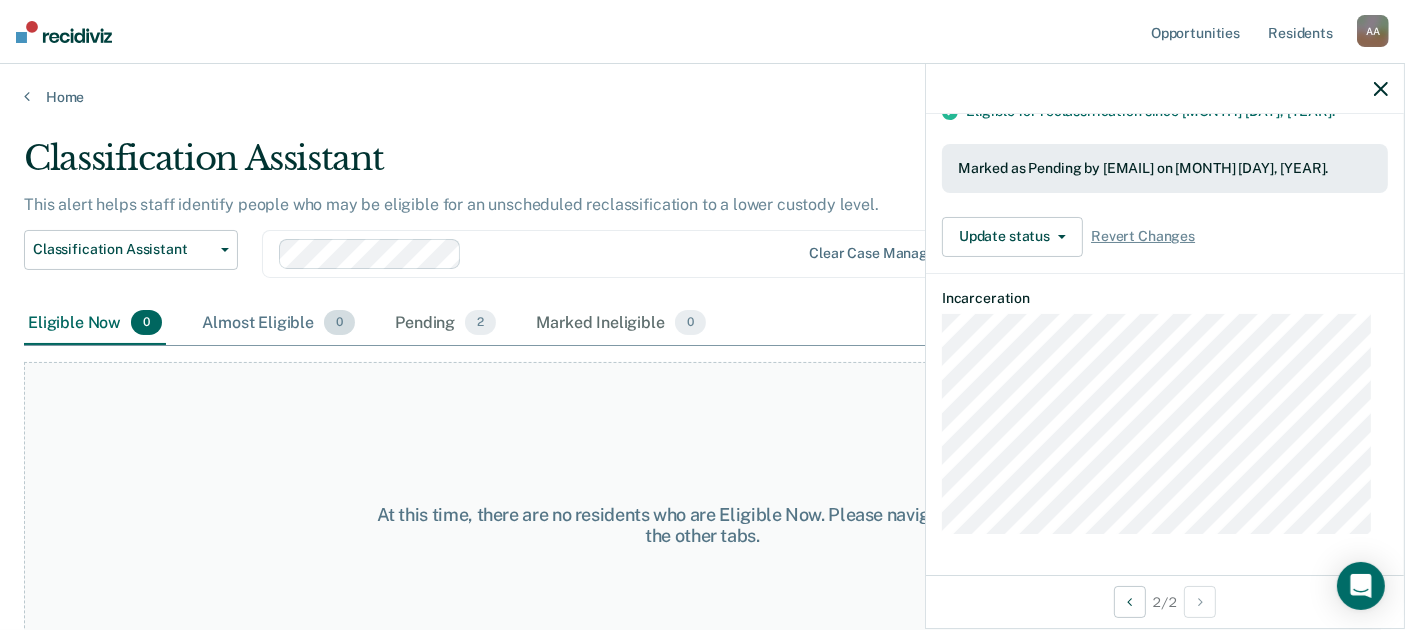 click on "Almost Eligible 0" at bounding box center (278, 324) 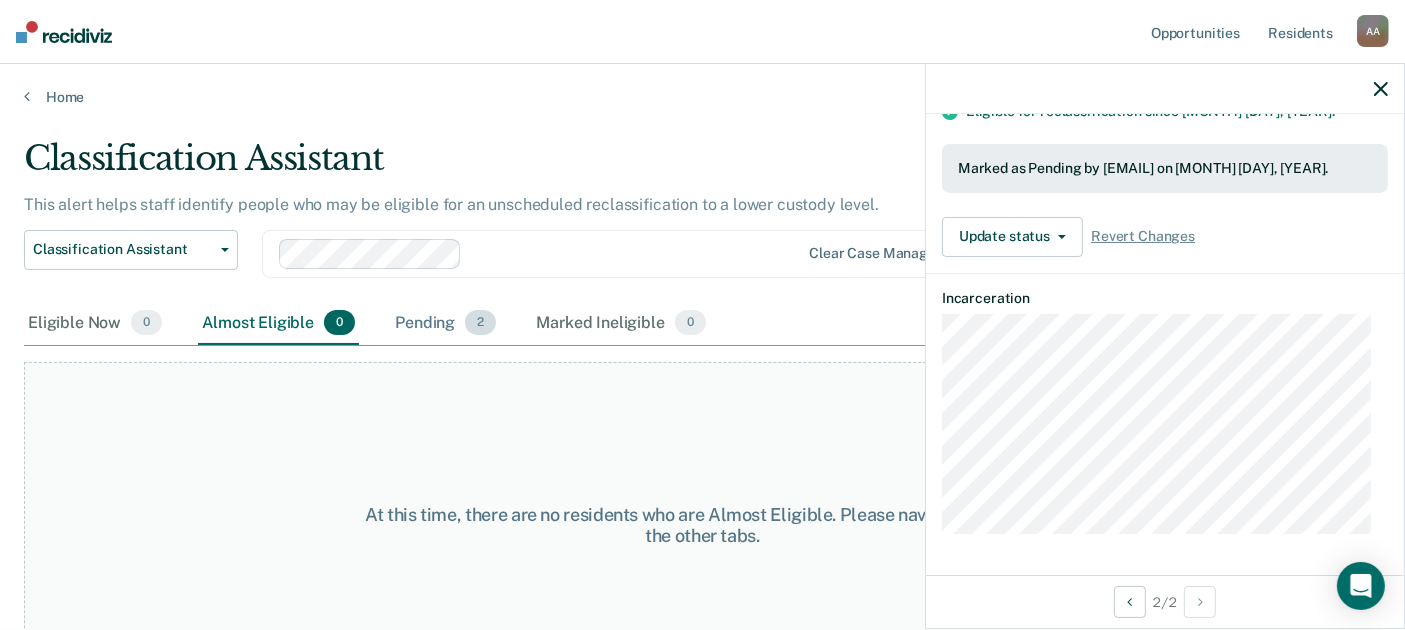 click on "Pending 2" at bounding box center (445, 324) 